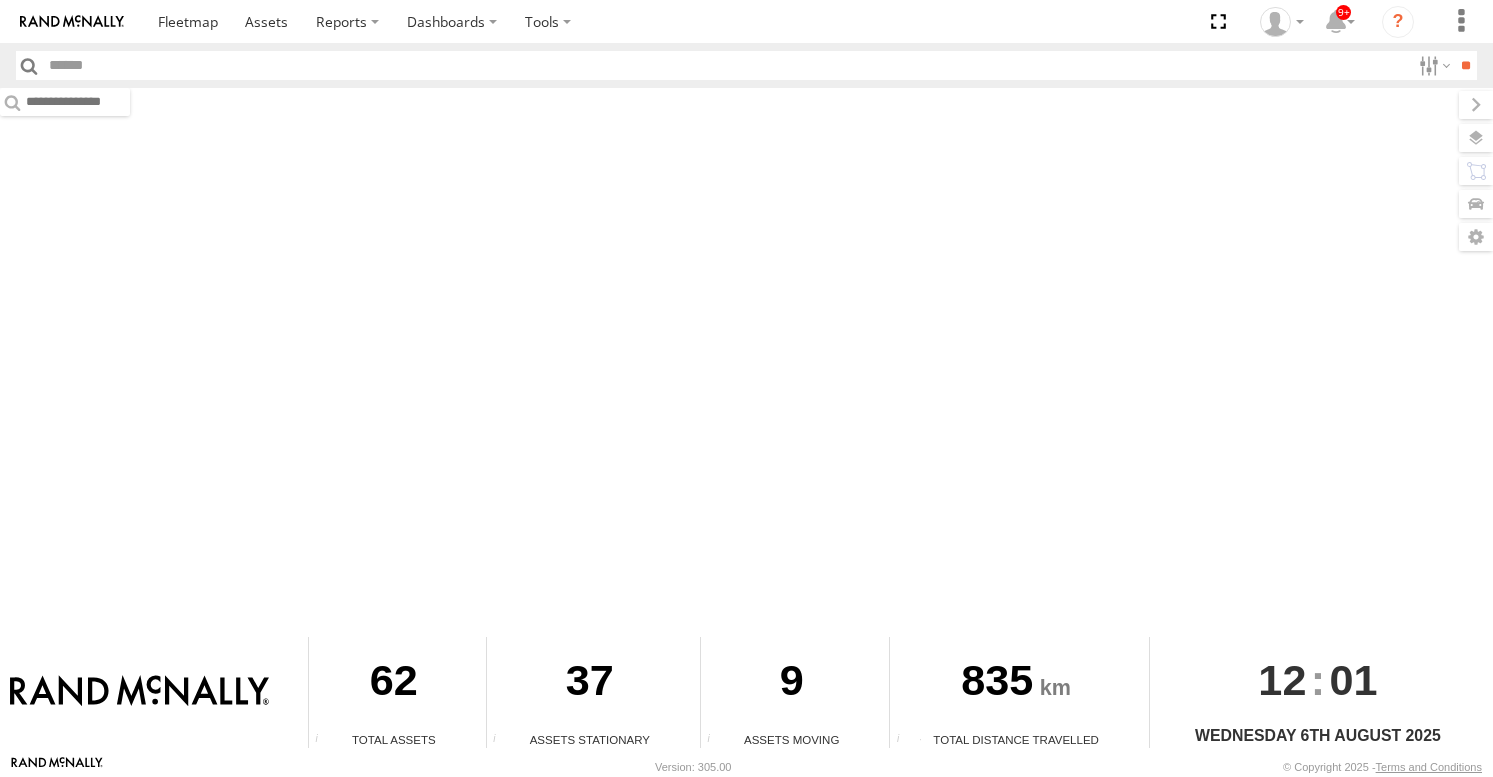 scroll, scrollTop: 0, scrollLeft: 0, axis: both 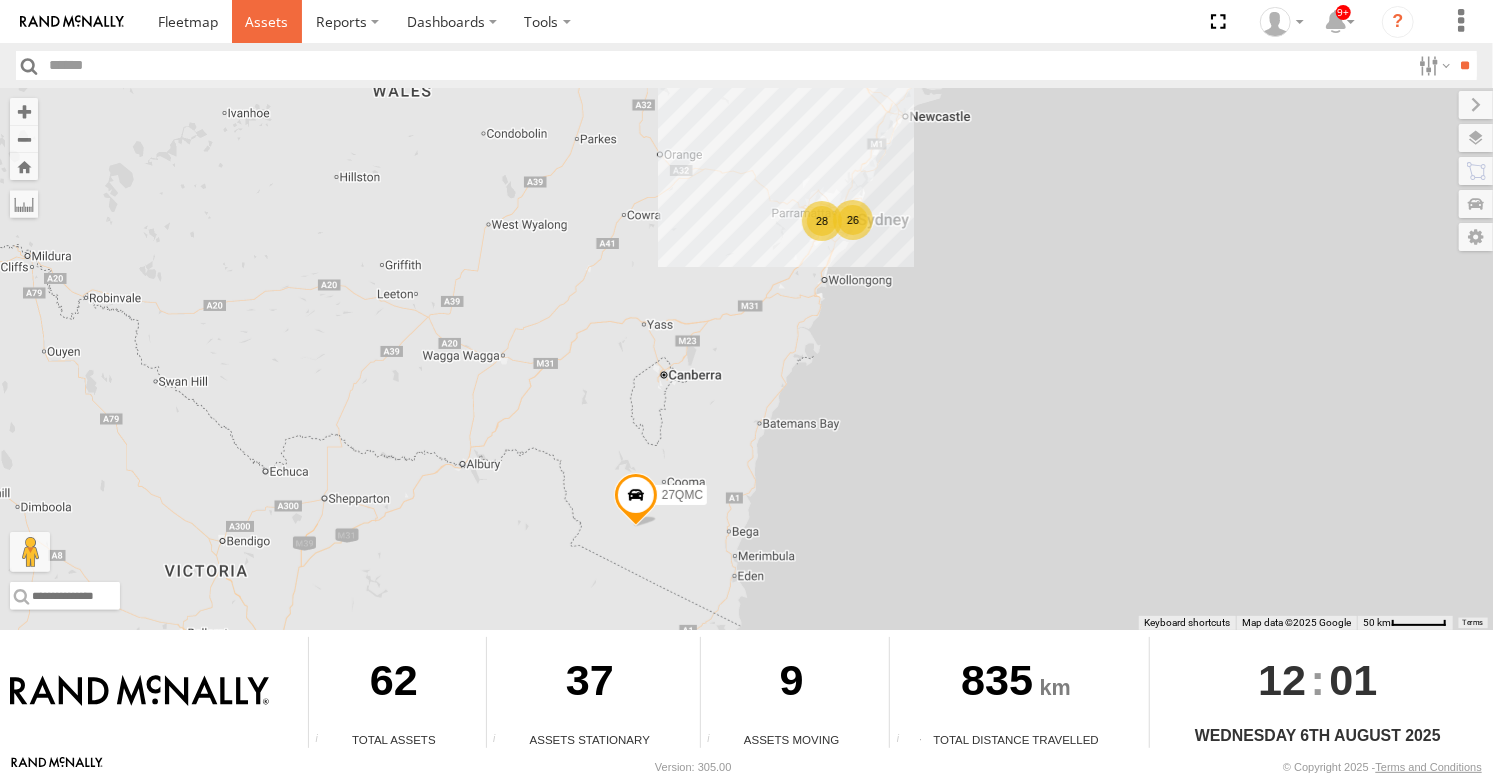 click at bounding box center [266, 21] 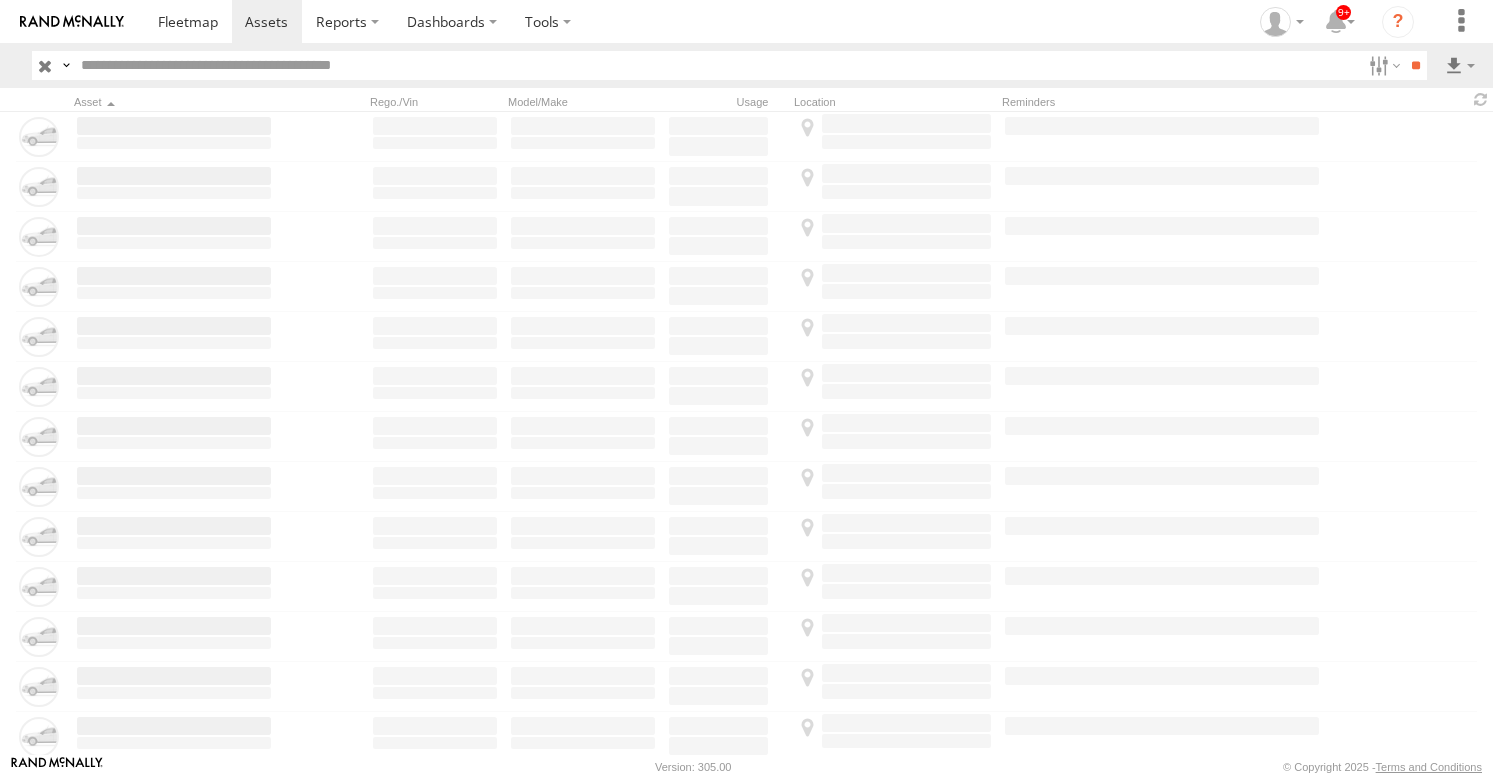scroll, scrollTop: 0, scrollLeft: 0, axis: both 